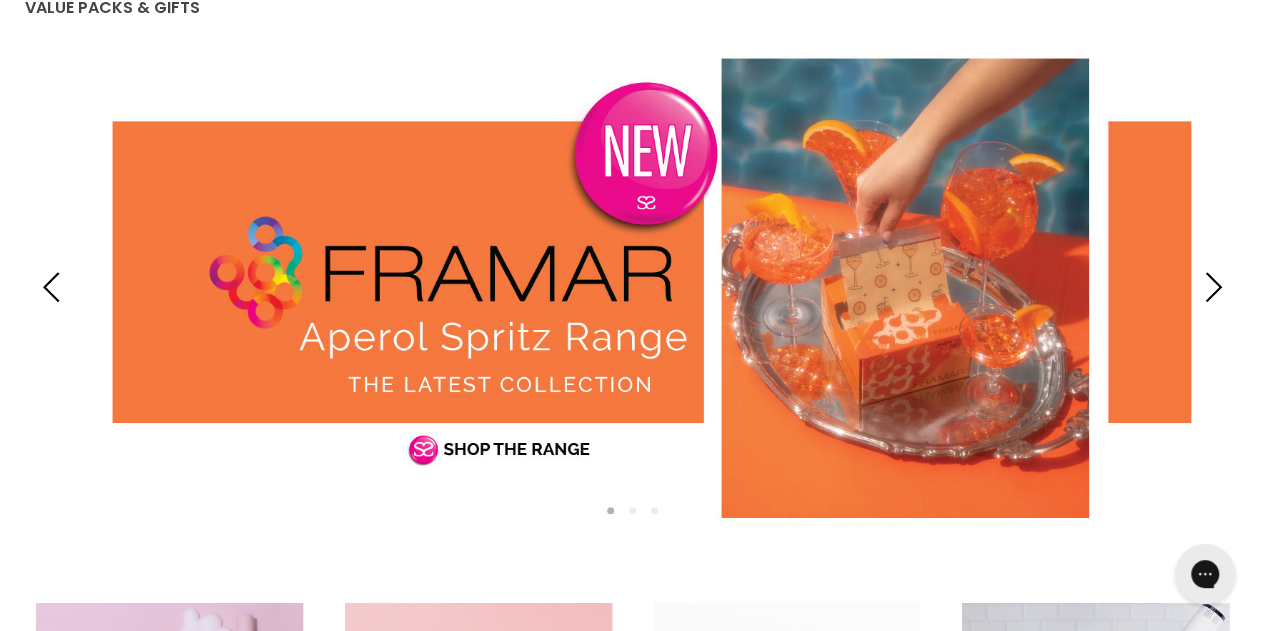scroll, scrollTop: 0, scrollLeft: 0, axis: both 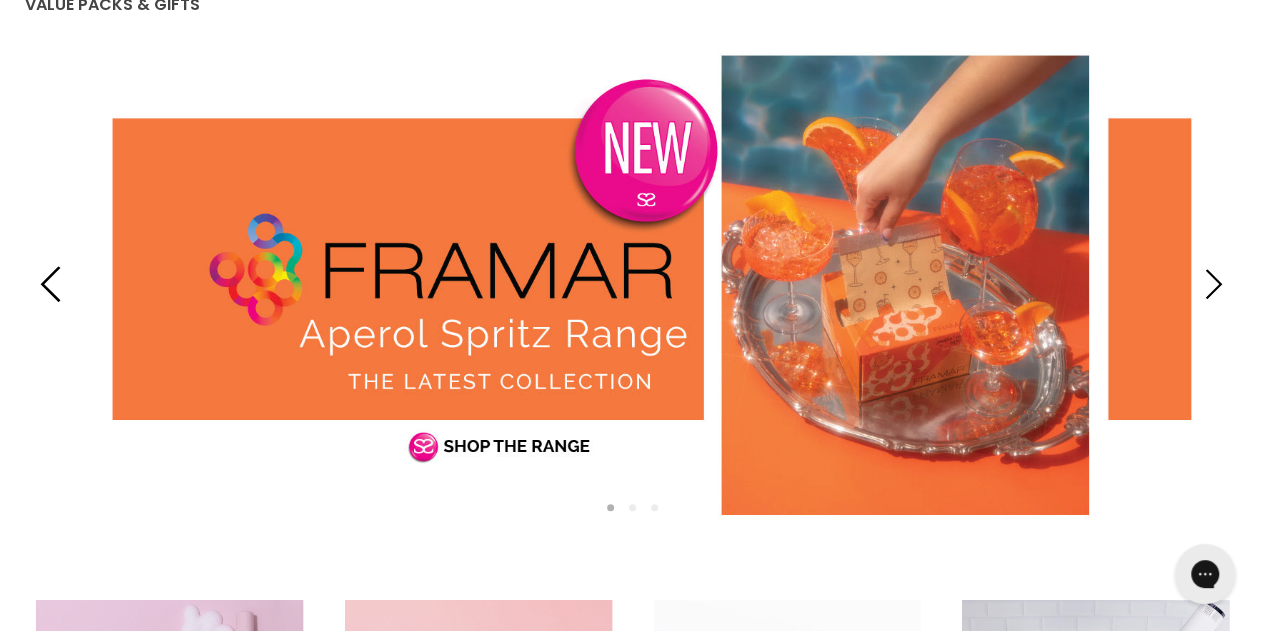 click 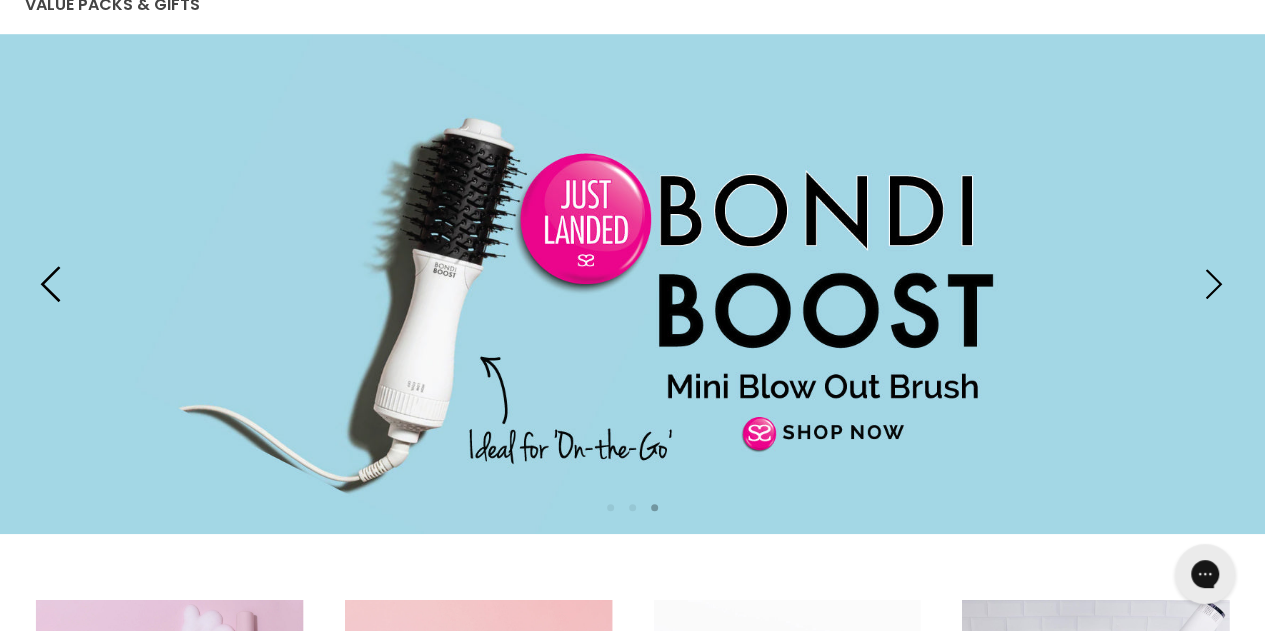 click 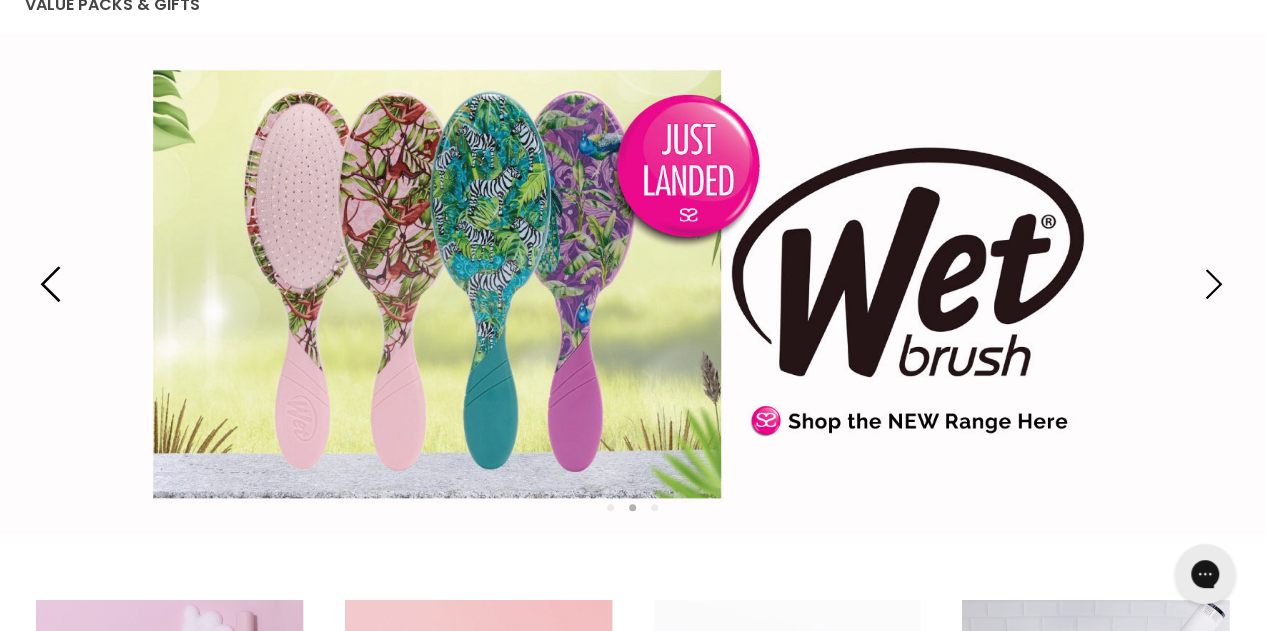 click 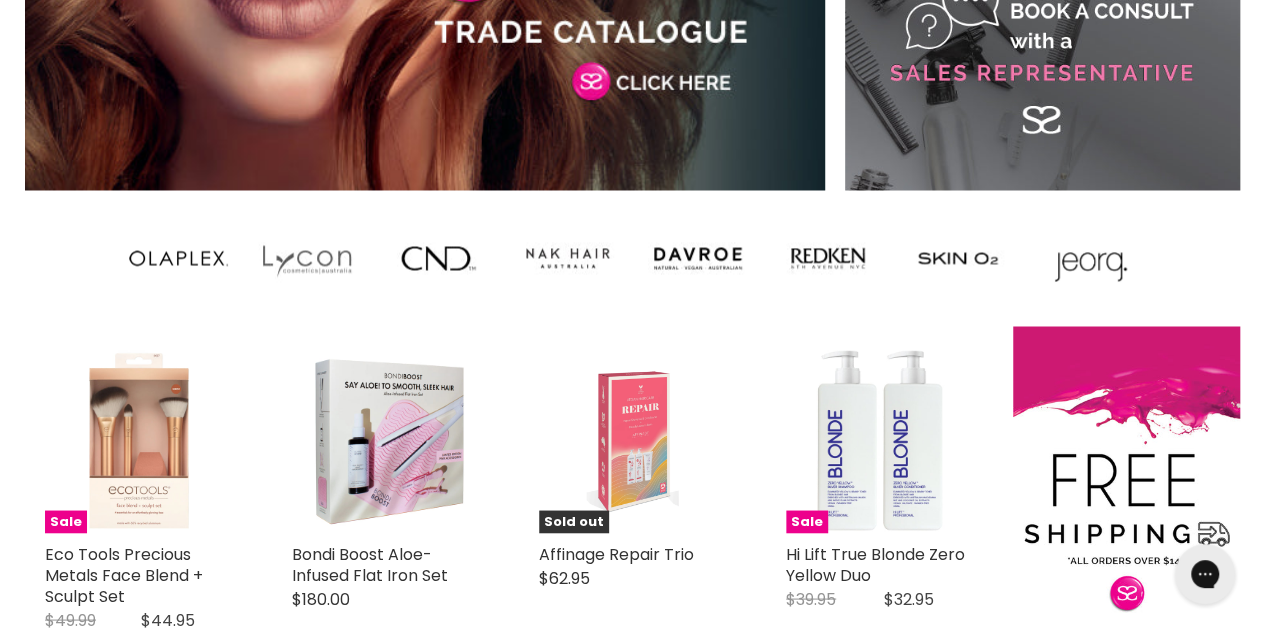 scroll, scrollTop: 1592, scrollLeft: 0, axis: vertical 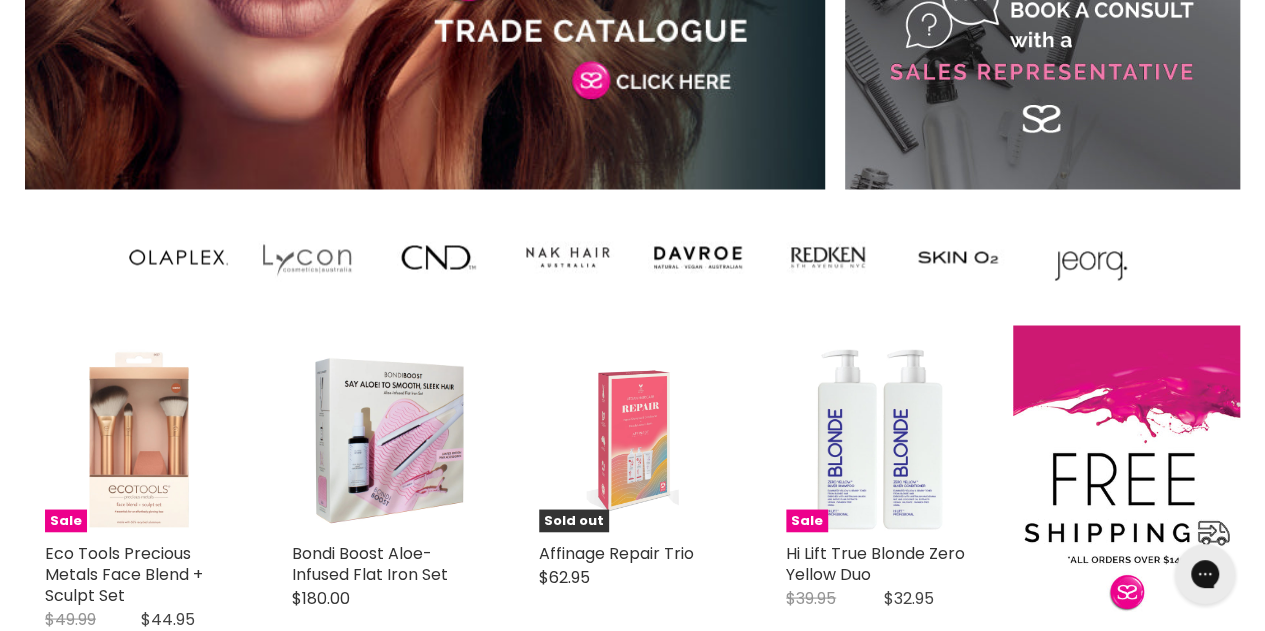 click at bounding box center (828, 257) 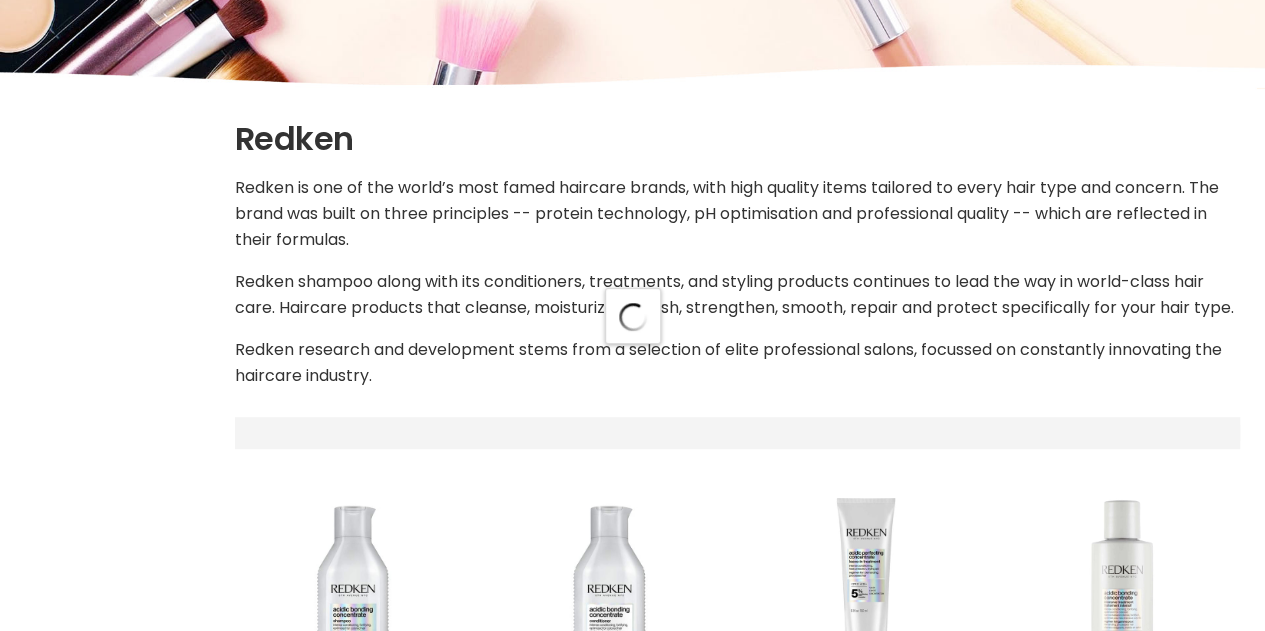 select on "manual" 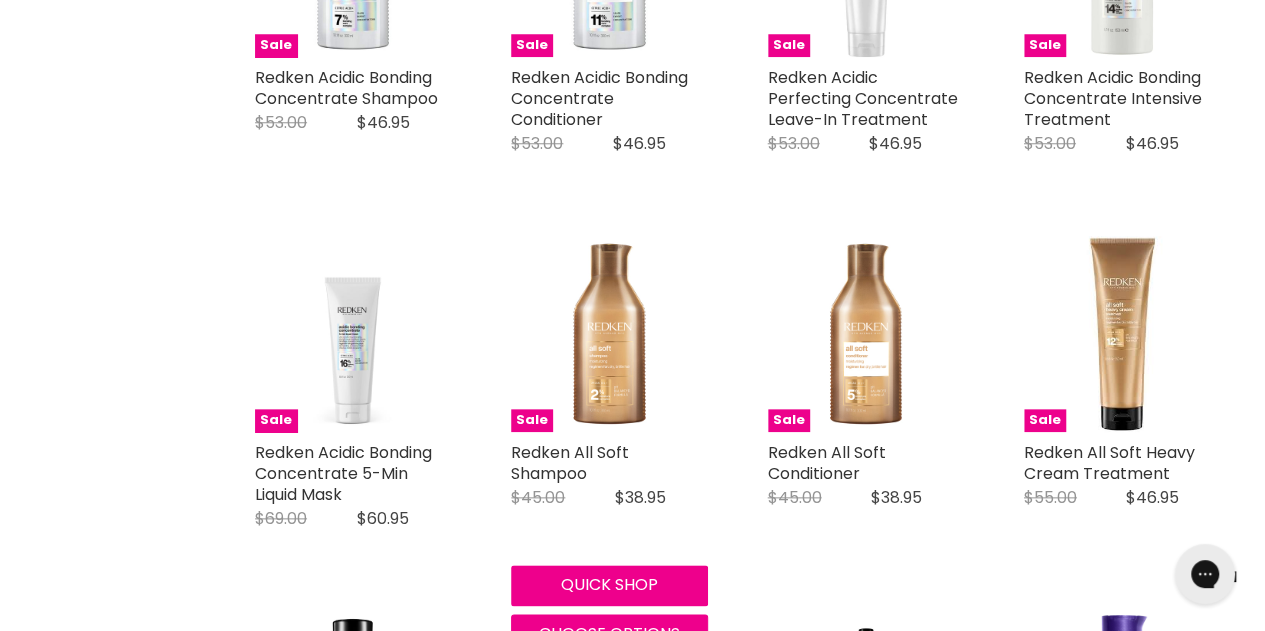 scroll, scrollTop: 1121, scrollLeft: 0, axis: vertical 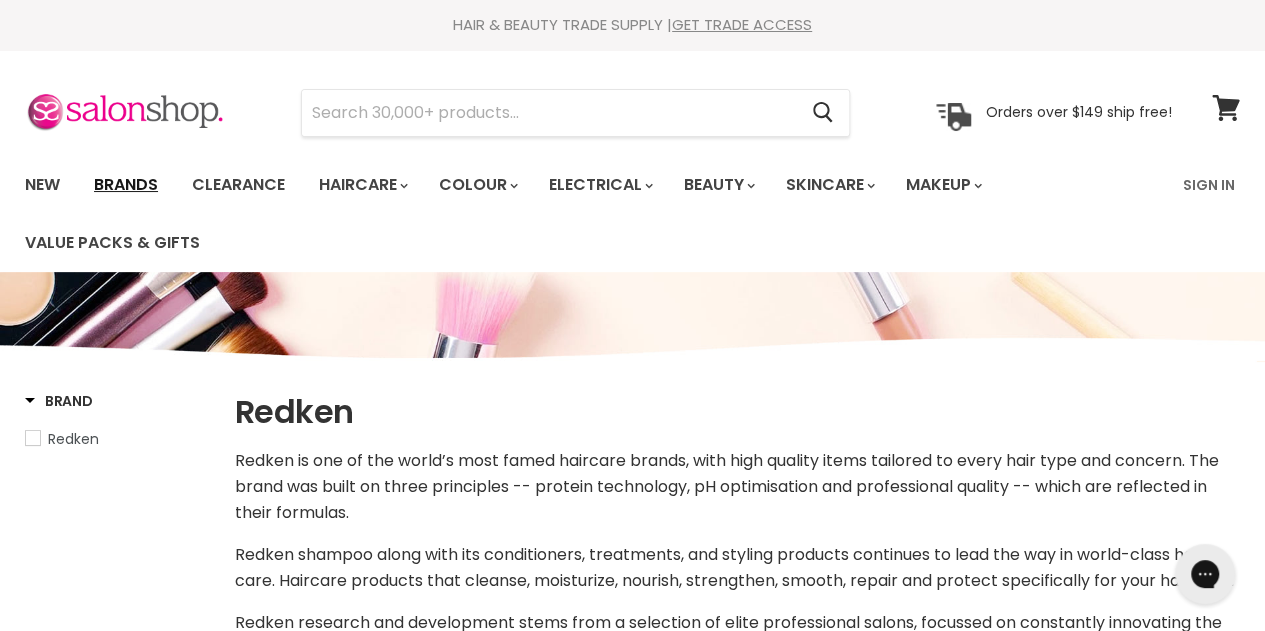 click on "Brands" at bounding box center [126, 185] 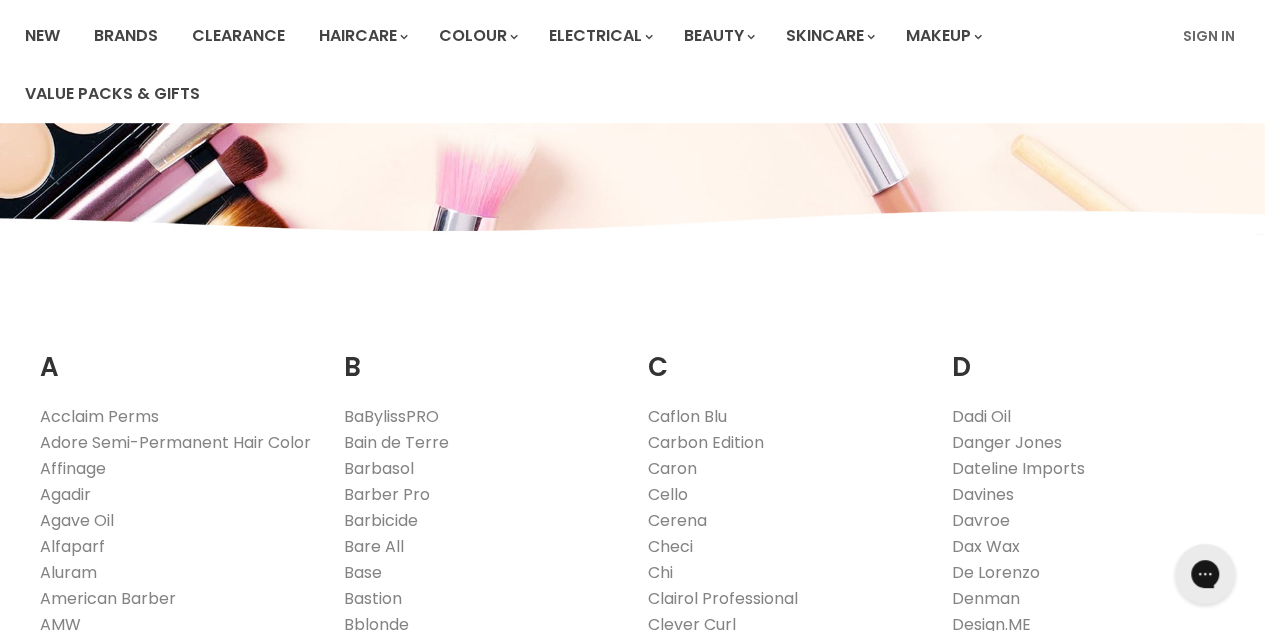 scroll, scrollTop: 0, scrollLeft: 0, axis: both 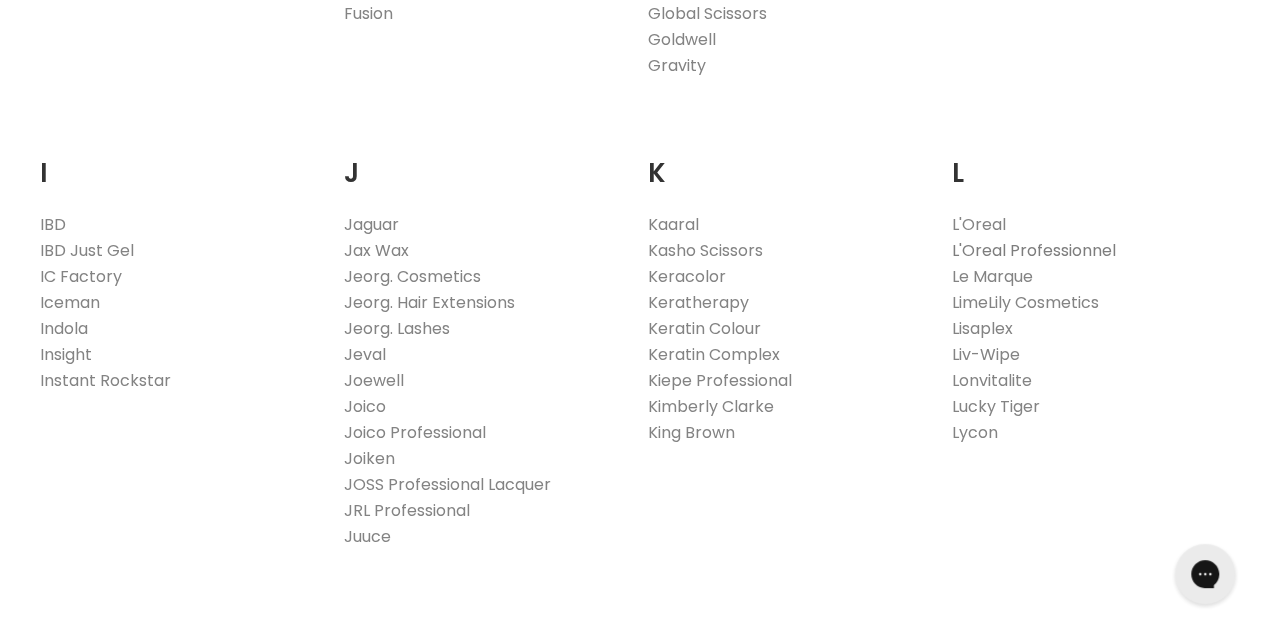 click on "L'Oreal Professionnel" at bounding box center [1033, 249] 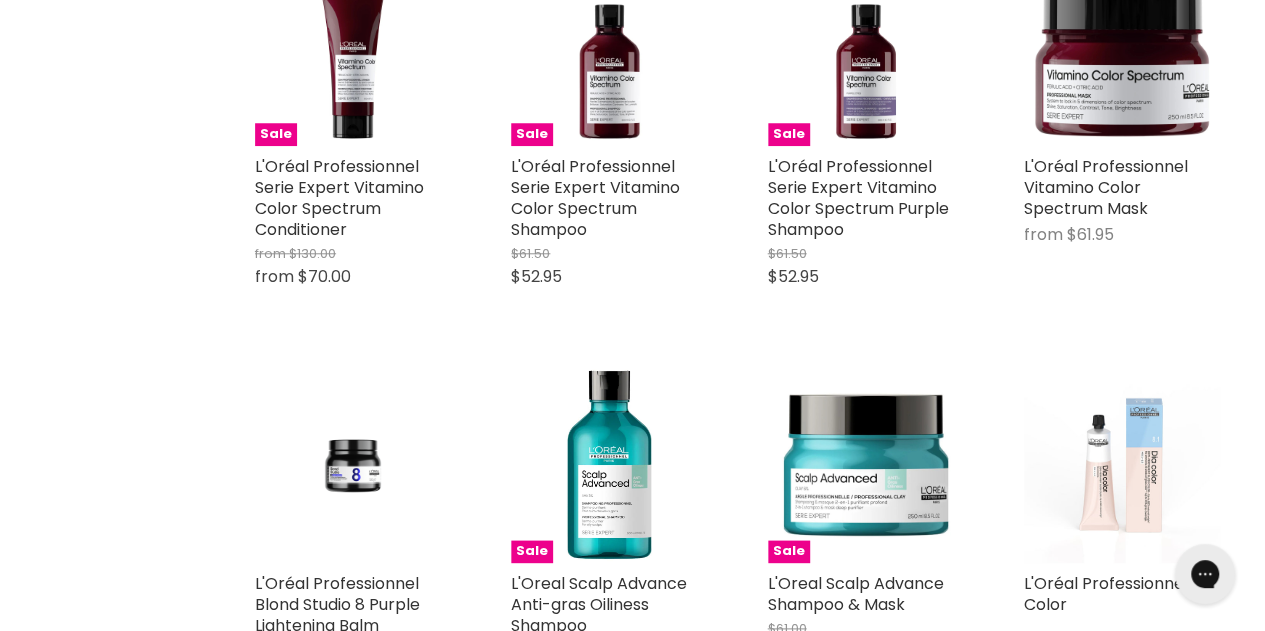 scroll, scrollTop: 0, scrollLeft: 0, axis: both 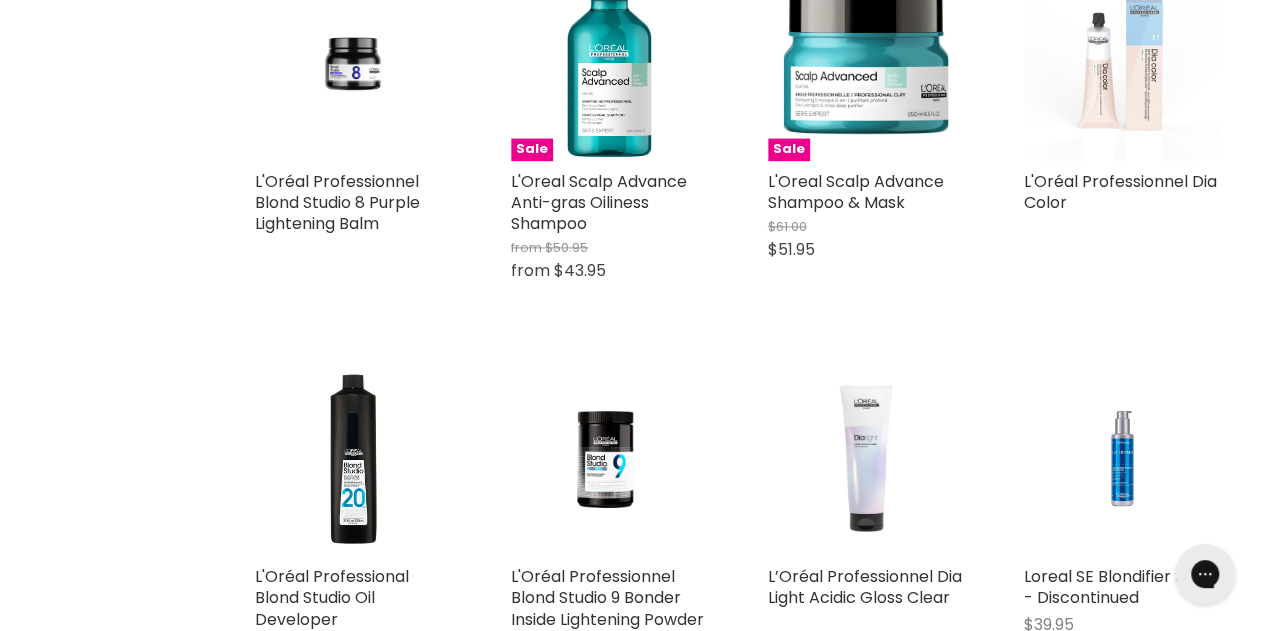 click at bounding box center [1122, 62] 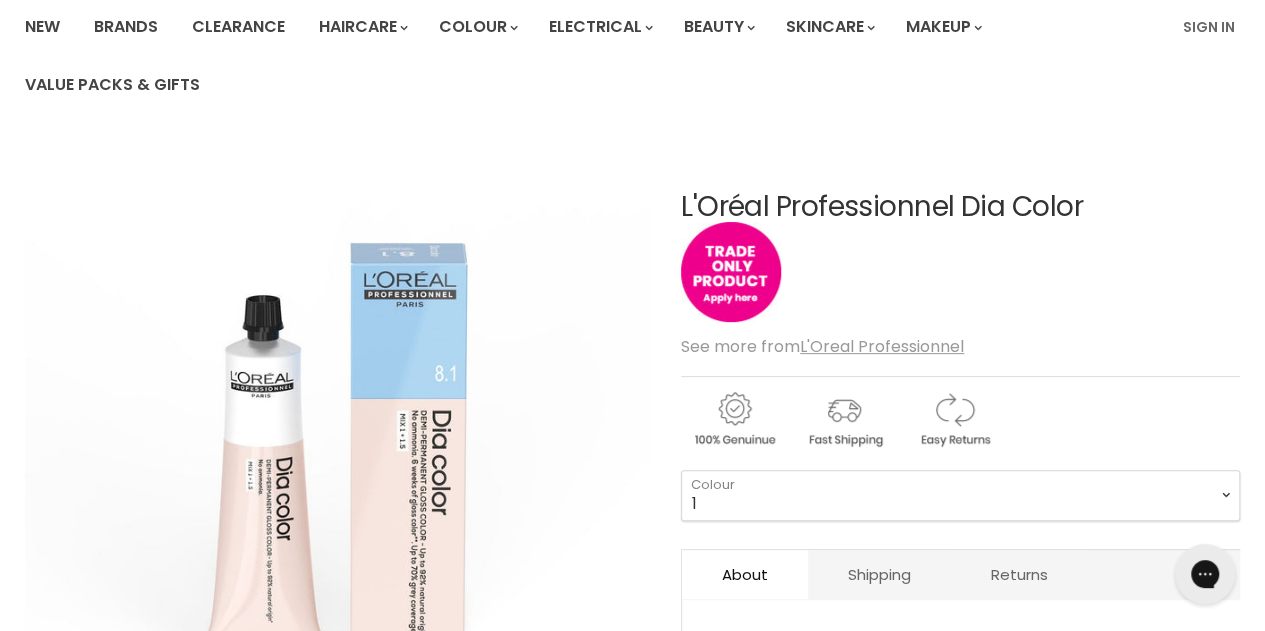 scroll, scrollTop: 0, scrollLeft: 0, axis: both 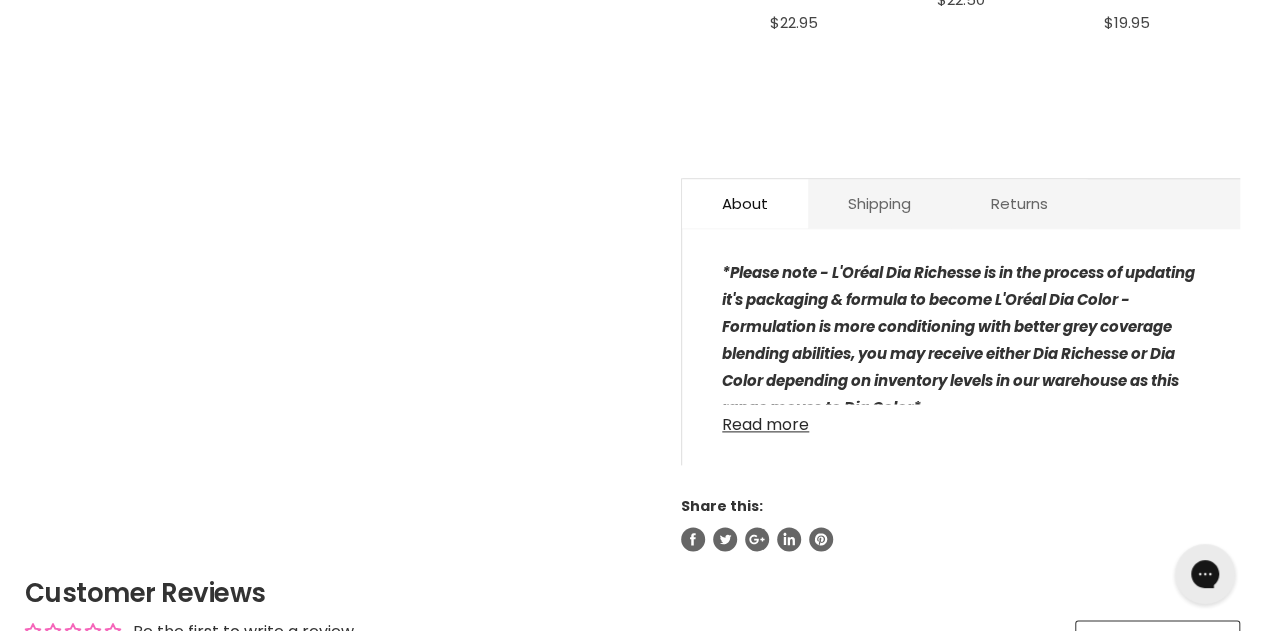 click on "Read more" at bounding box center (961, 419) 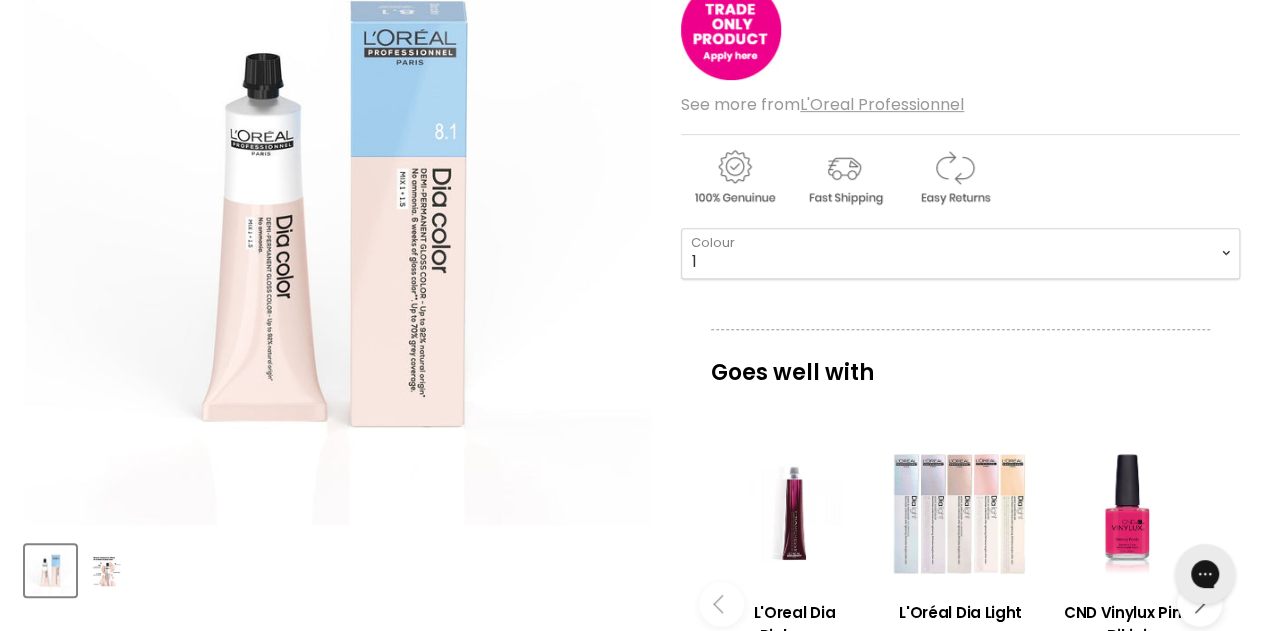 scroll, scrollTop: 386, scrollLeft: 0, axis: vertical 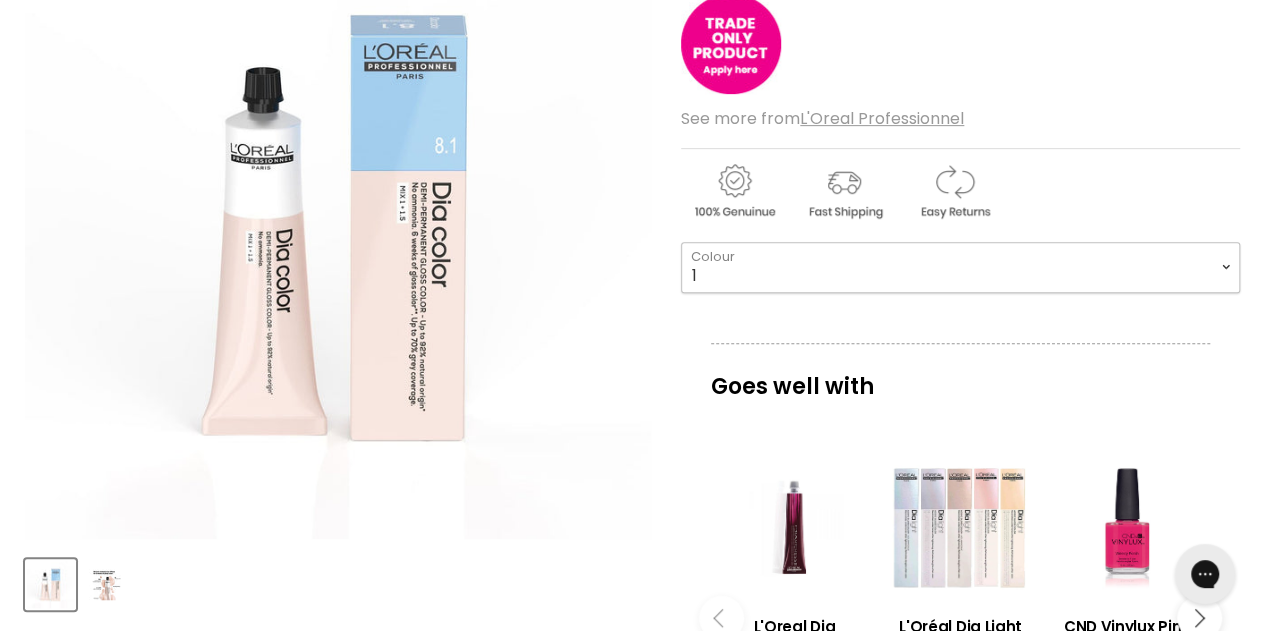 click on "1
3
4
4.12
4.15
4.20
4.45
4.62
5
5.1
5.18
5.3
5.35
5.4
5.5" at bounding box center (960, 267) 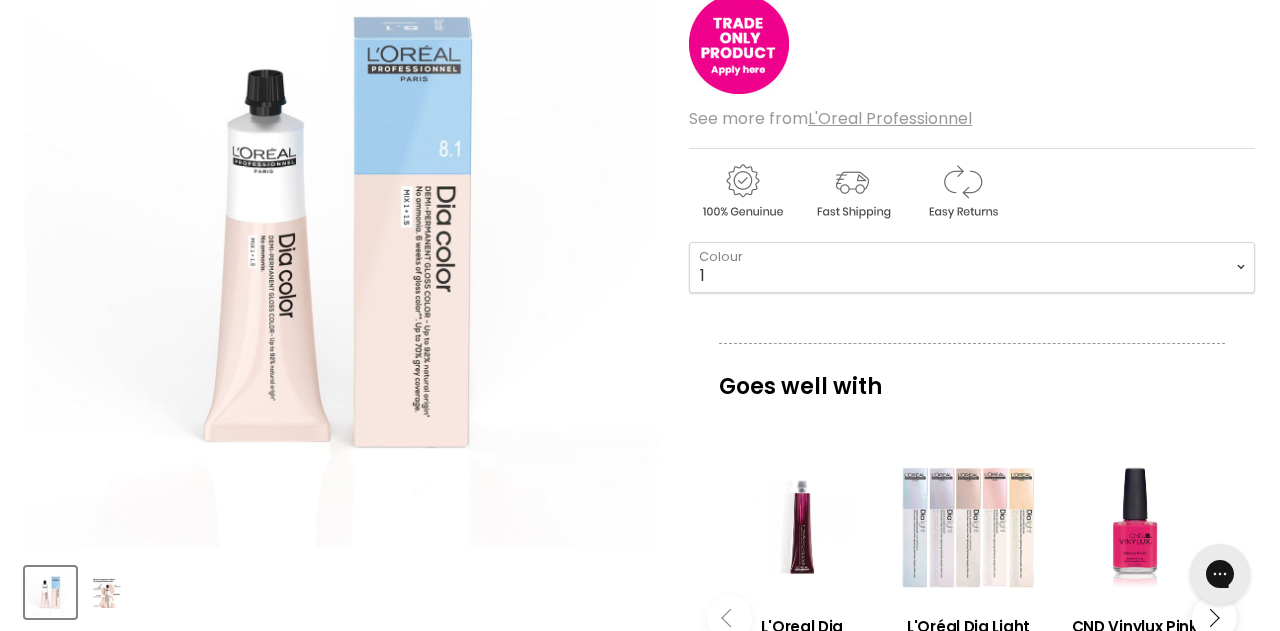 click at bounding box center (341, 230) 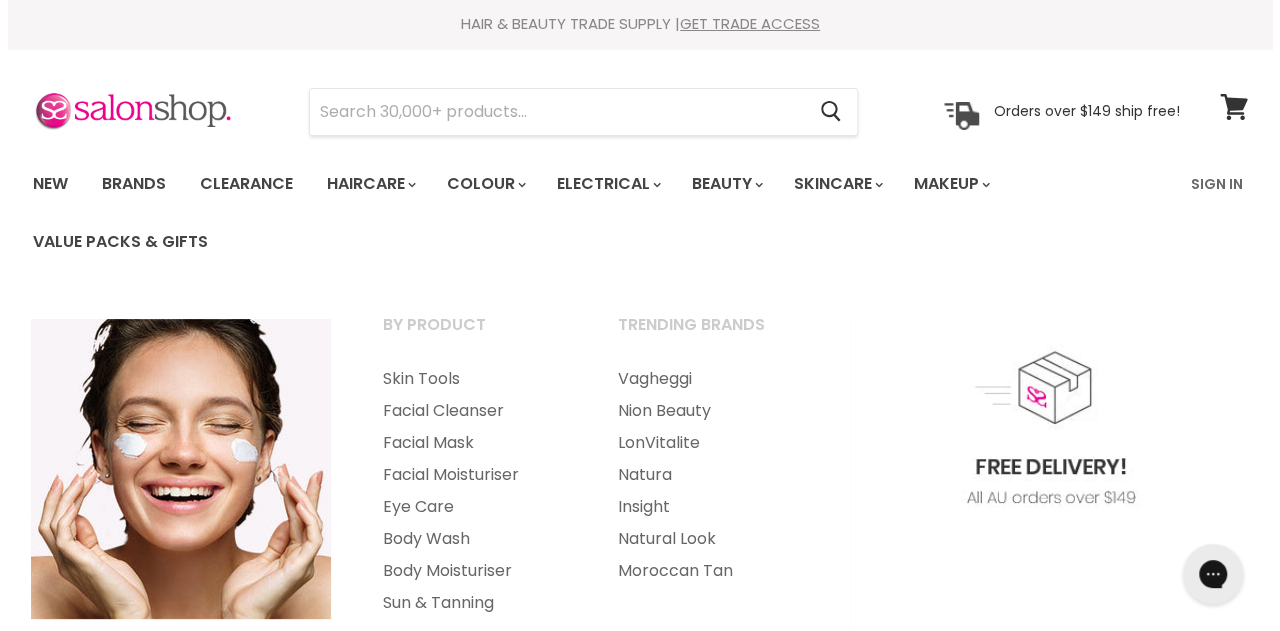 scroll, scrollTop: 0, scrollLeft: 0, axis: both 